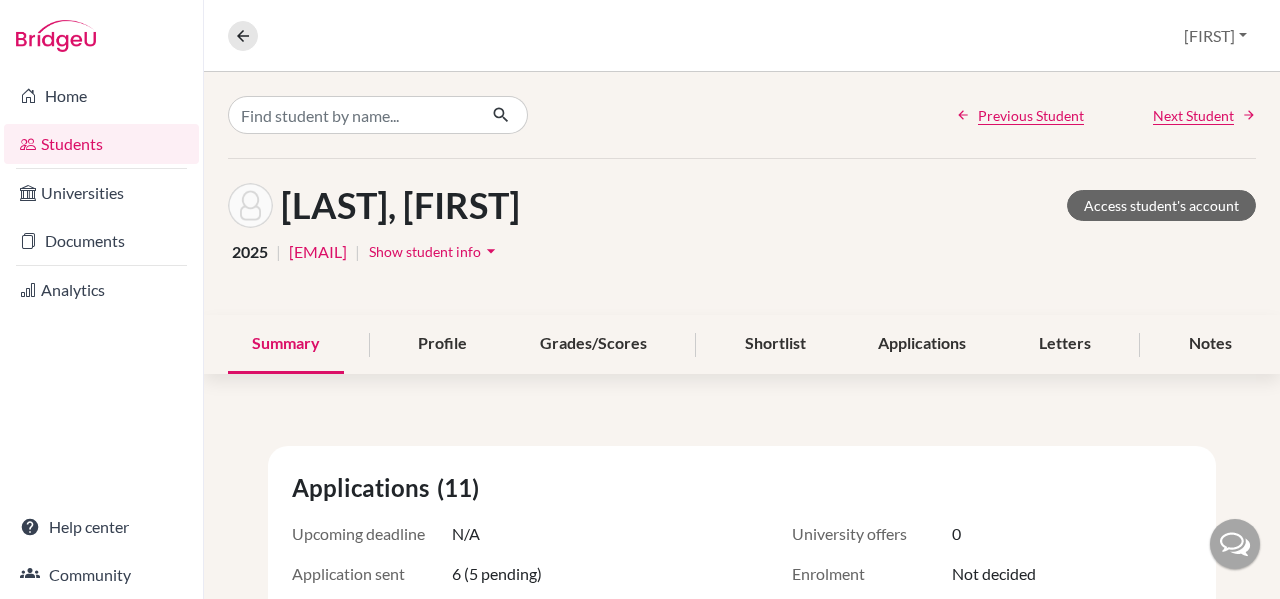 scroll, scrollTop: 0, scrollLeft: 0, axis: both 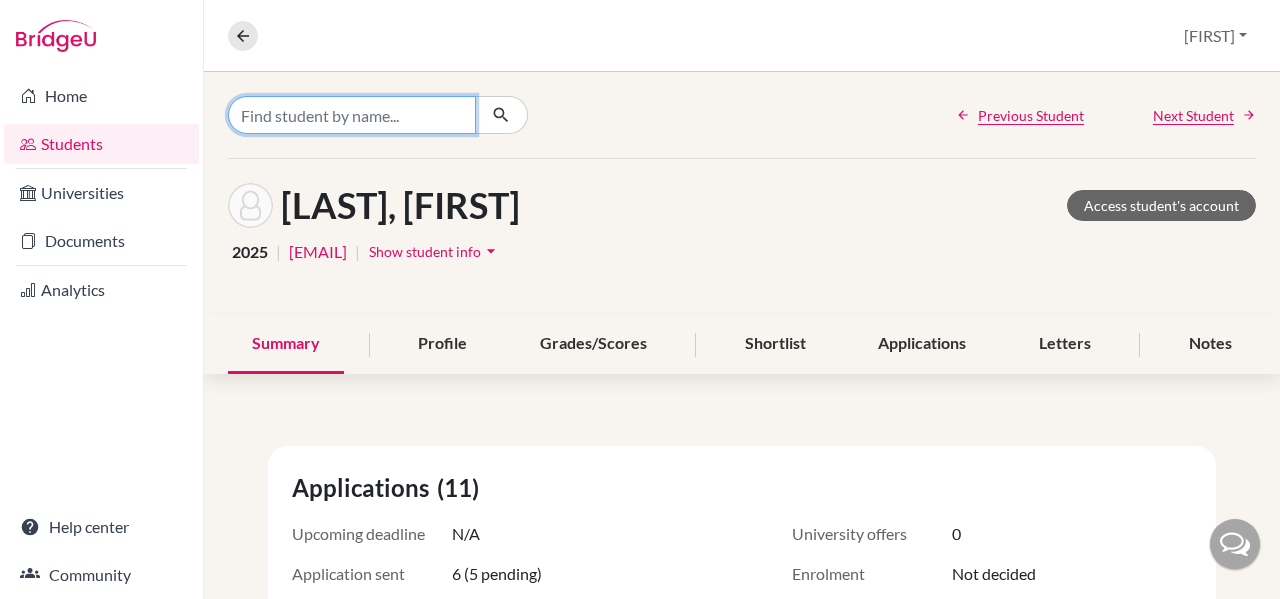 click at bounding box center [352, 115] 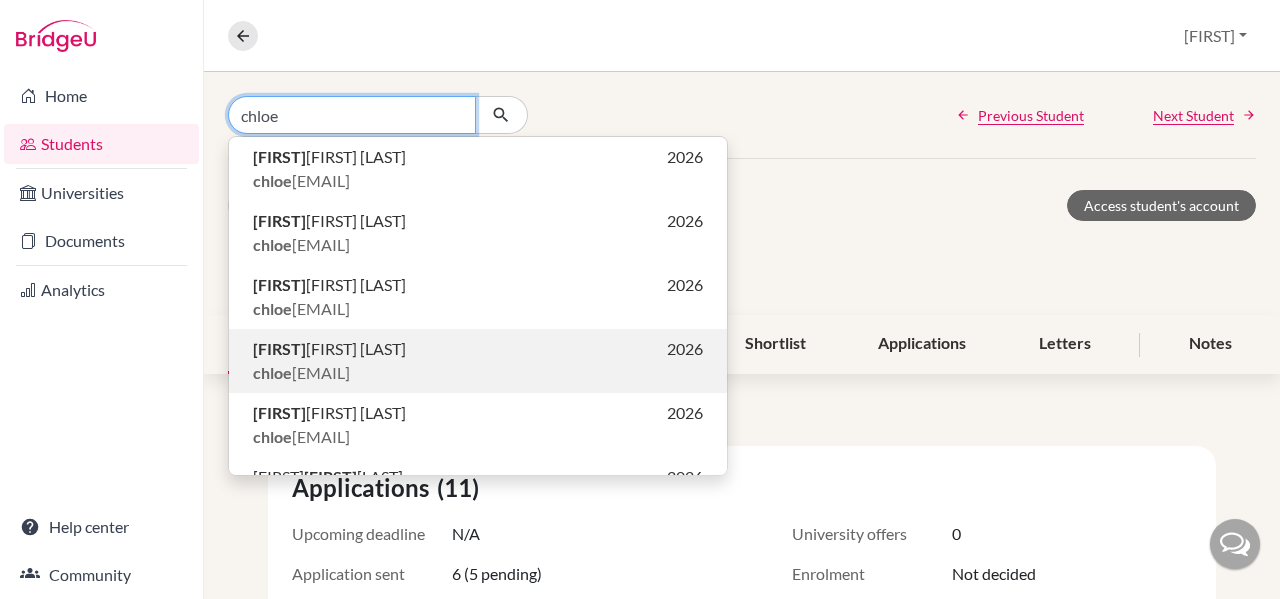 type on "chloe" 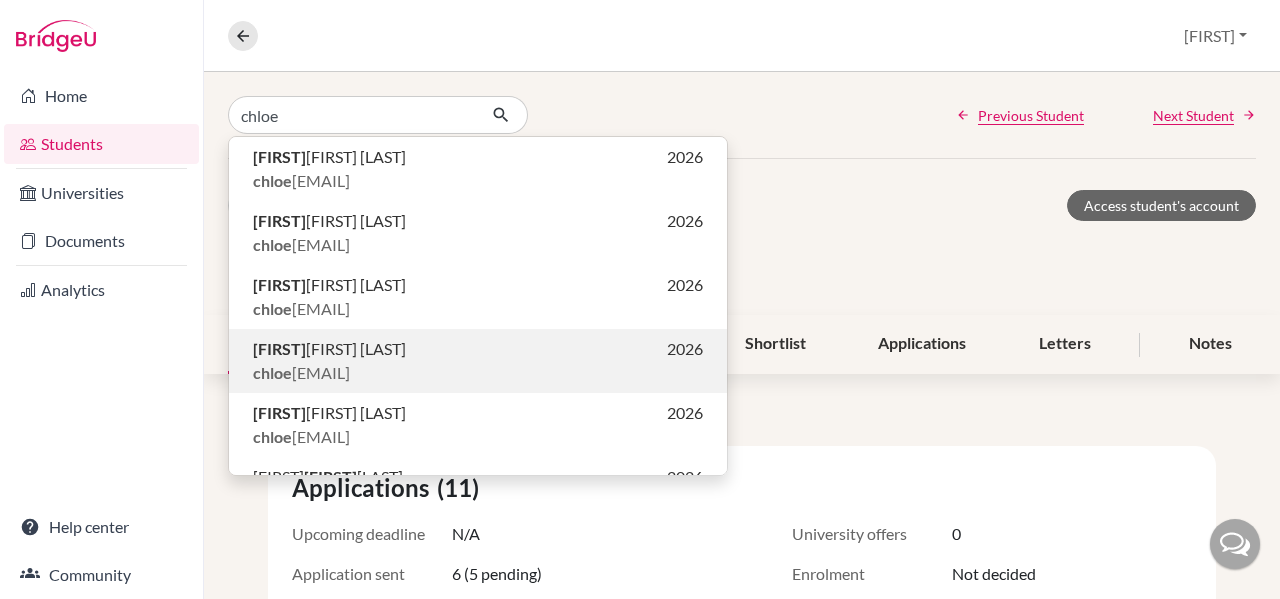 click on "chloe _chen@integrated.ipeka.sch.id" at bounding box center [478, 373] 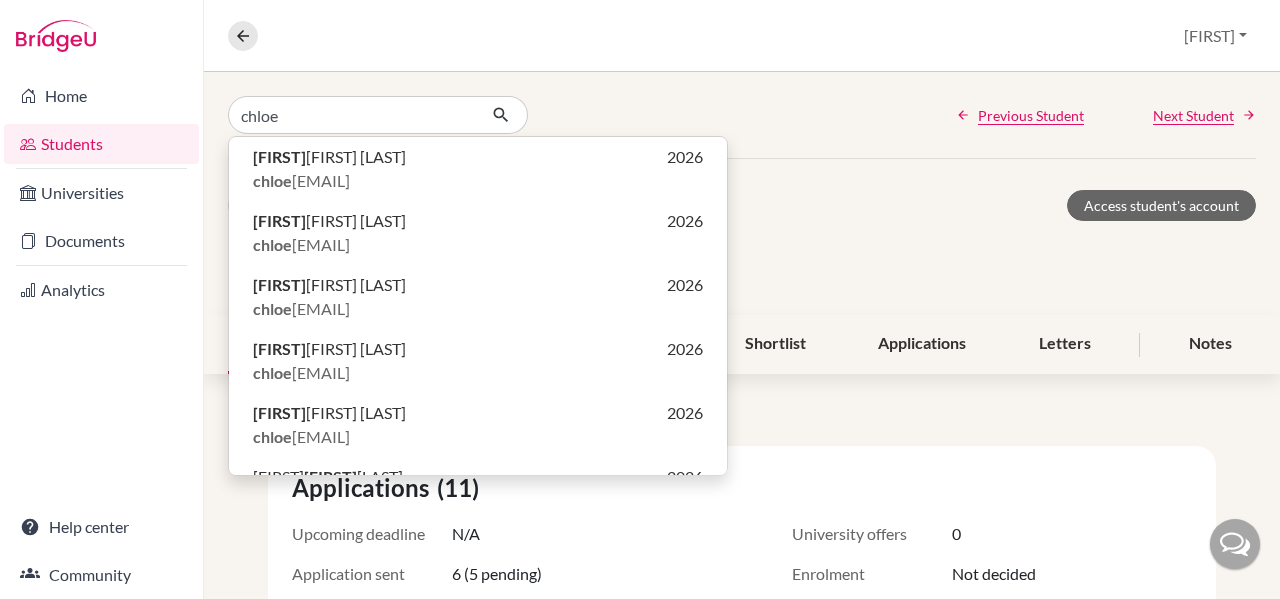 type 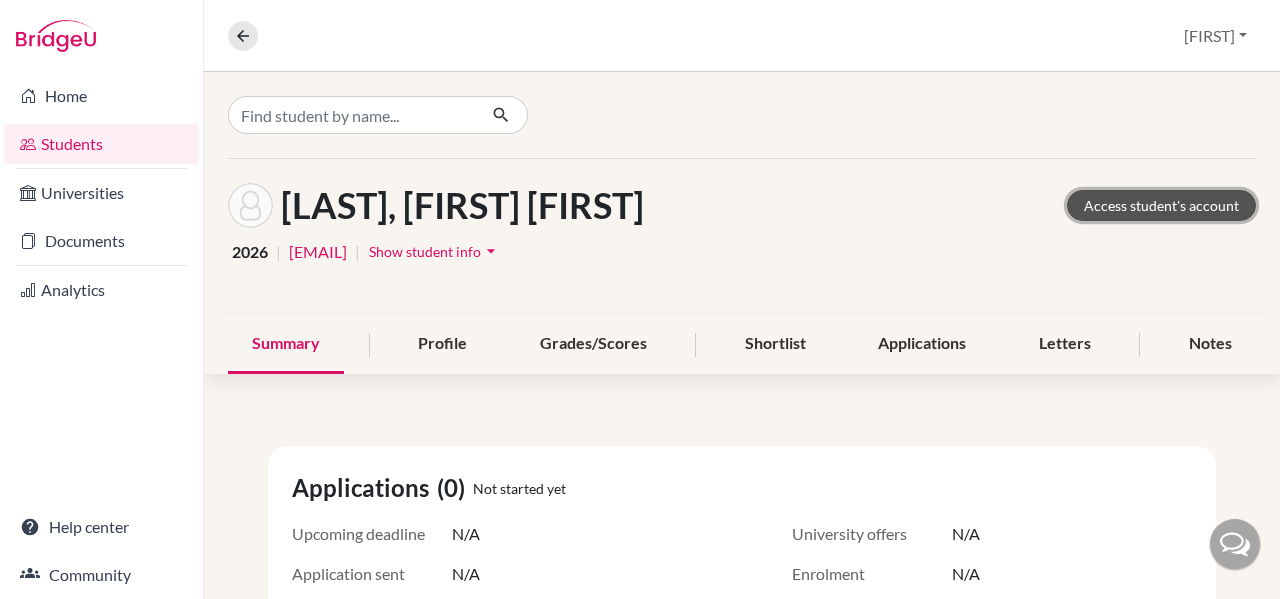 click on "Access student's account" at bounding box center (1161, 205) 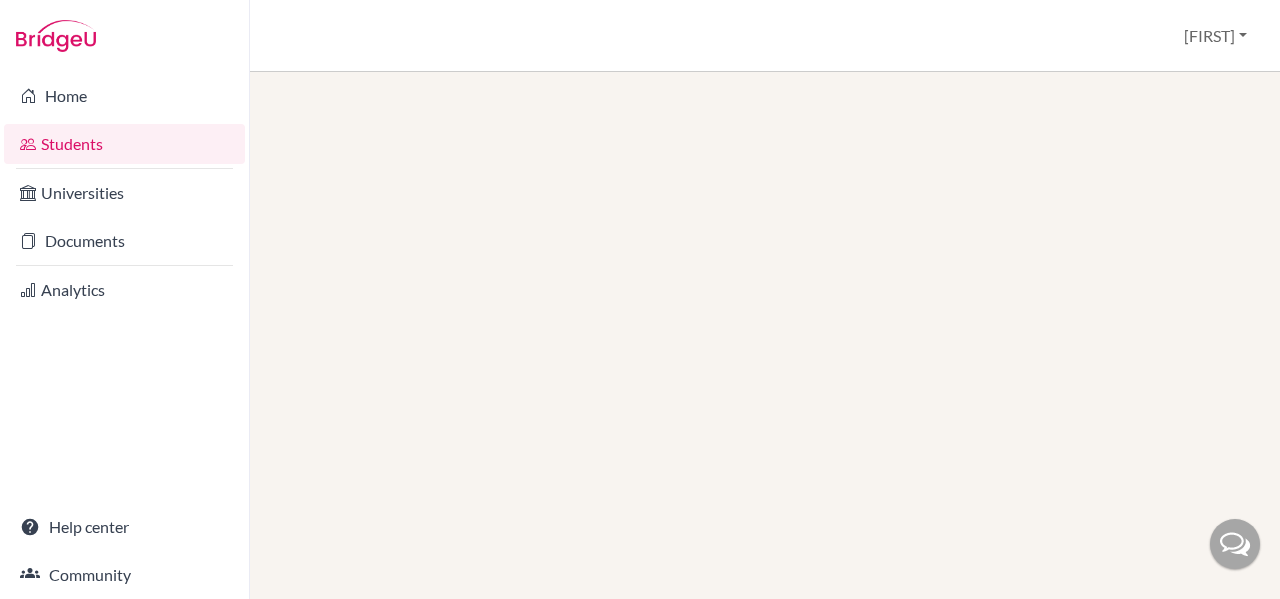 scroll, scrollTop: 0, scrollLeft: 0, axis: both 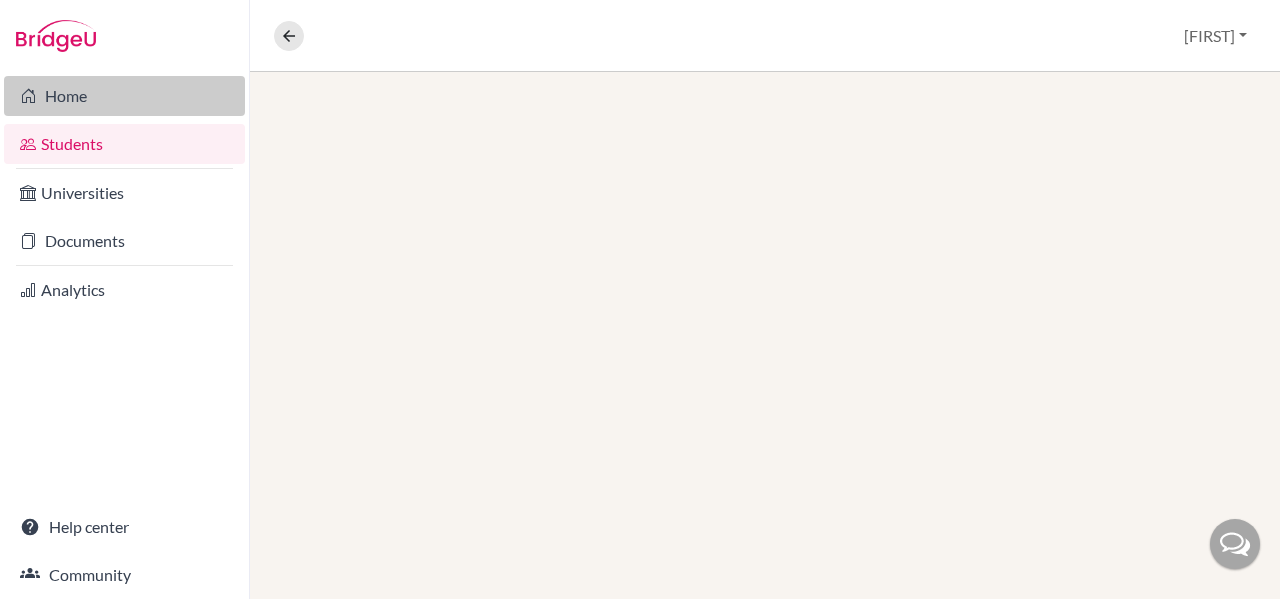 click on "Home" at bounding box center (124, 96) 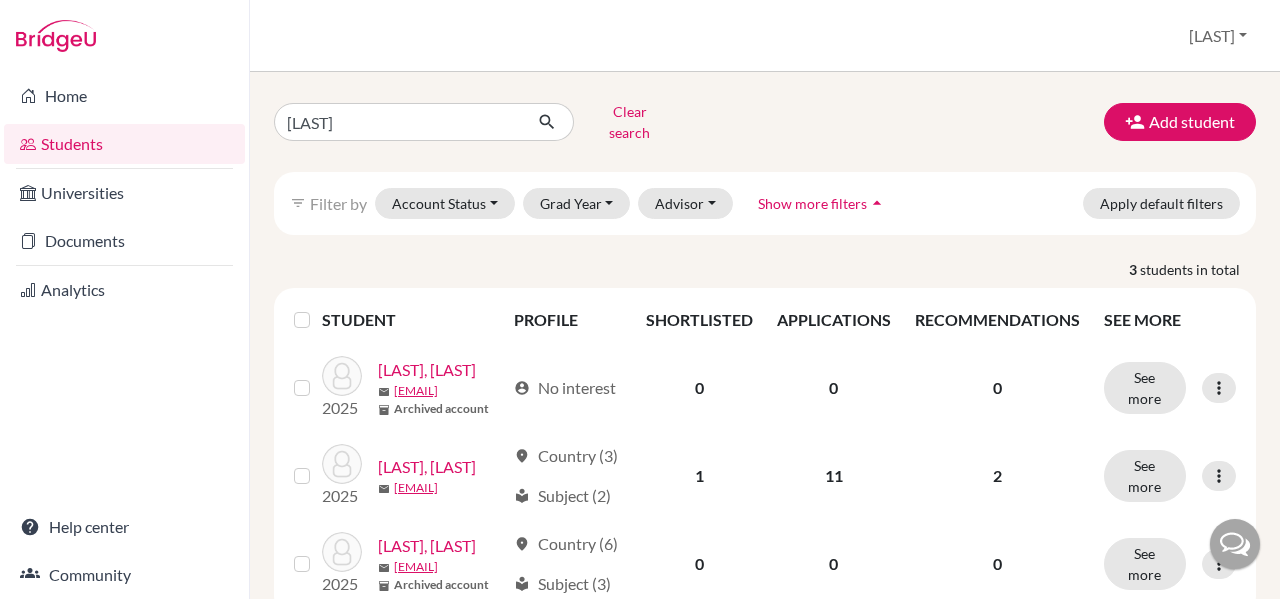 scroll, scrollTop: 0, scrollLeft: 0, axis: both 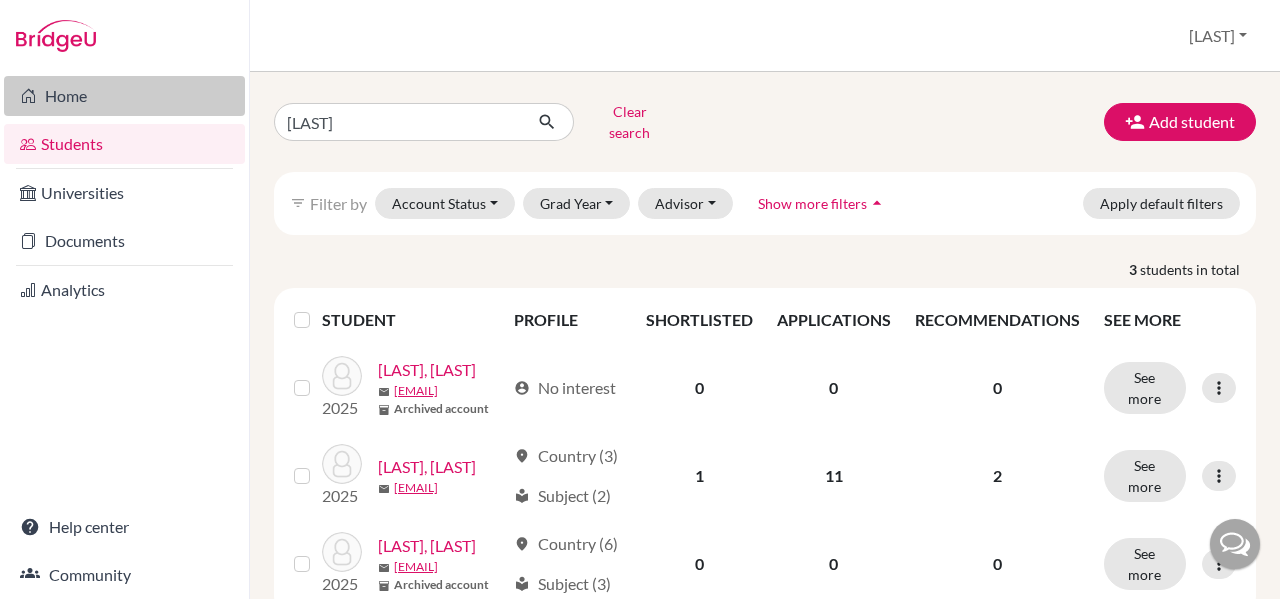 click on "Home" at bounding box center [124, 96] 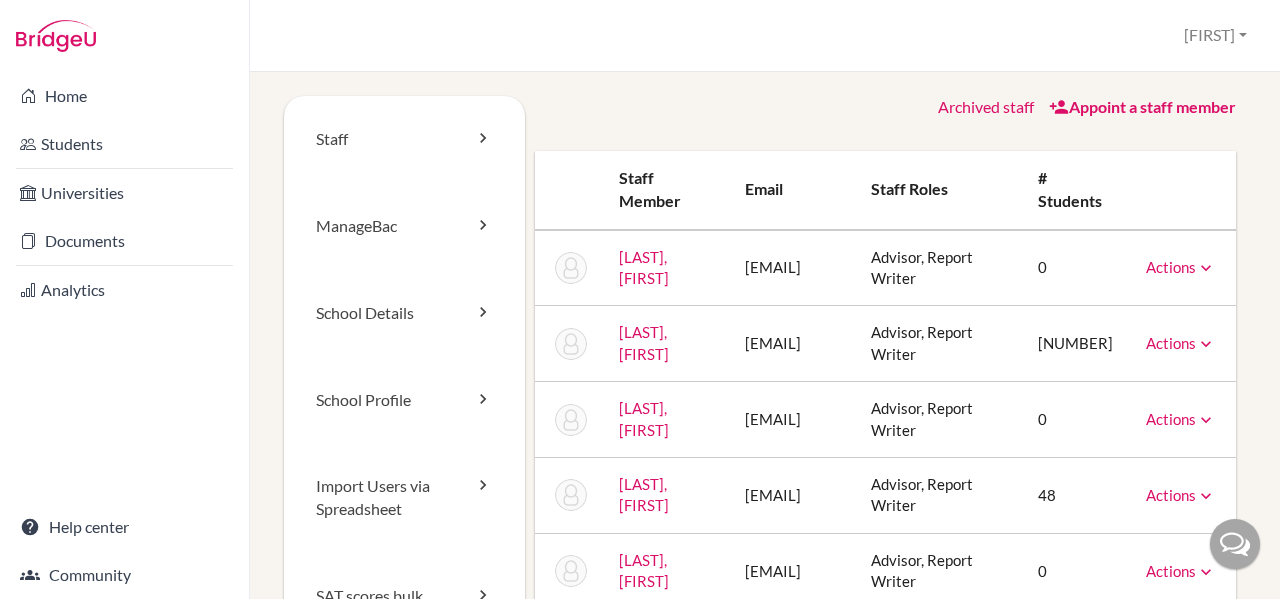 scroll, scrollTop: 0, scrollLeft: 0, axis: both 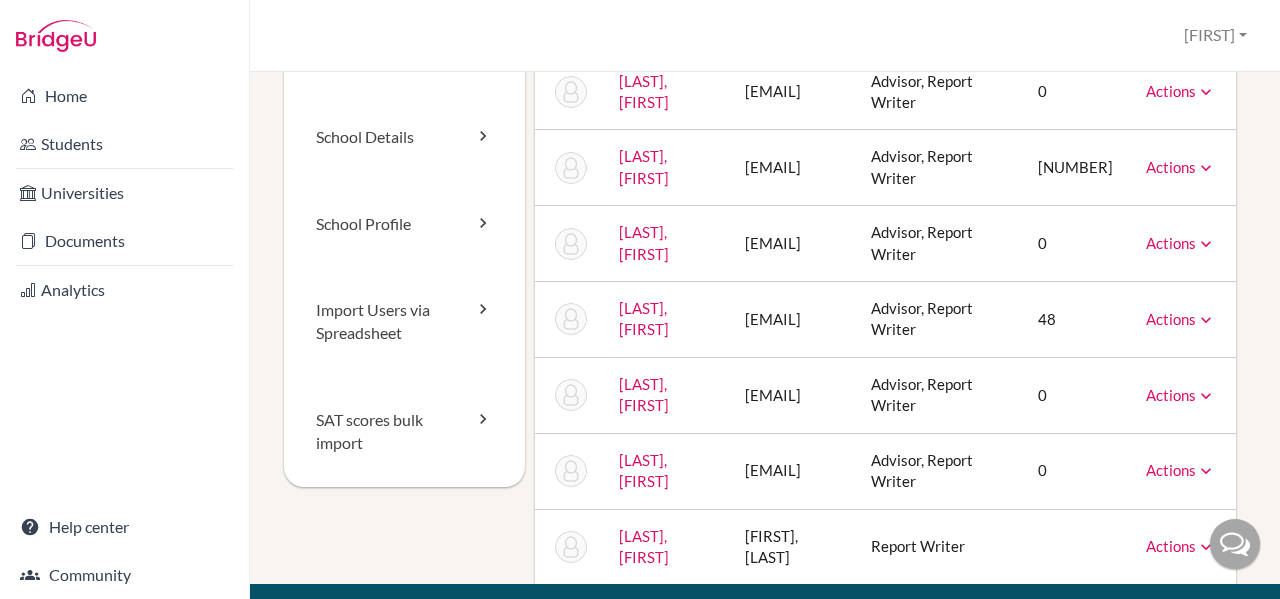 click on "Actions" at bounding box center [1181, 167] 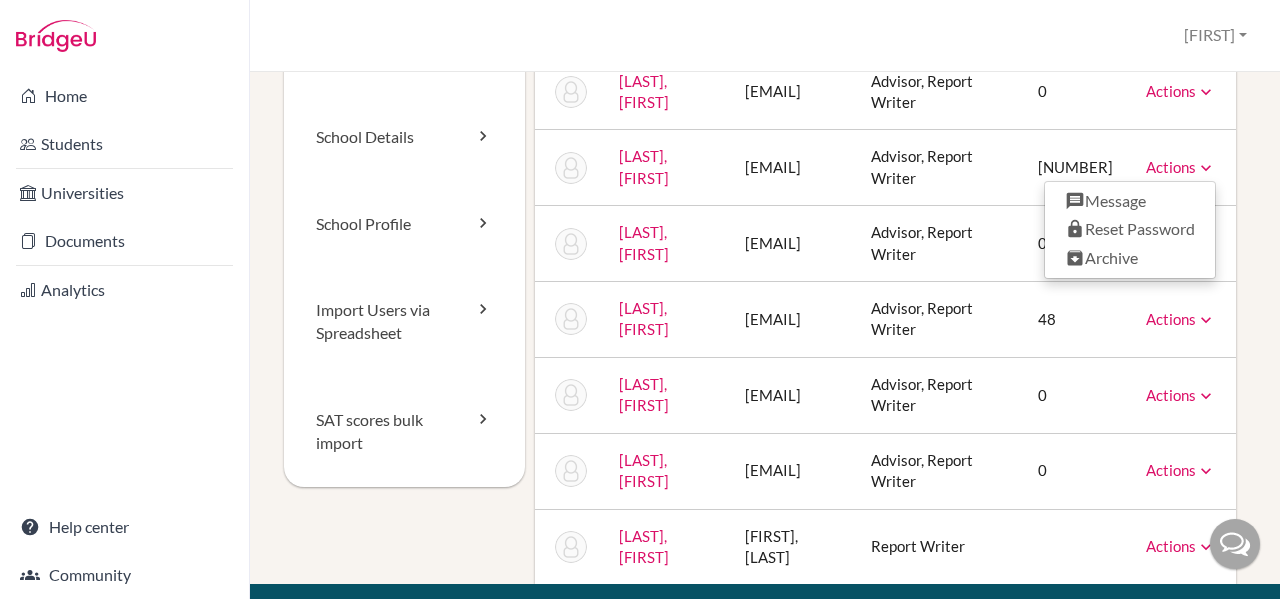 scroll, scrollTop: 176, scrollLeft: 8, axis: both 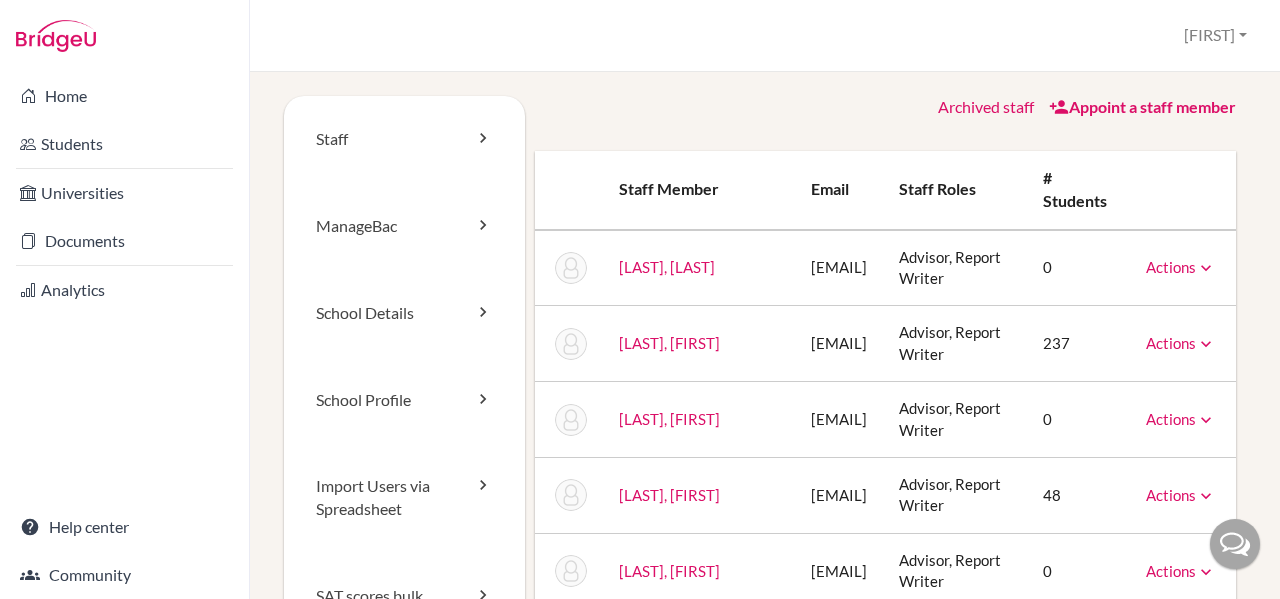 click on "Effendi, Bernike" at bounding box center [669, 343] 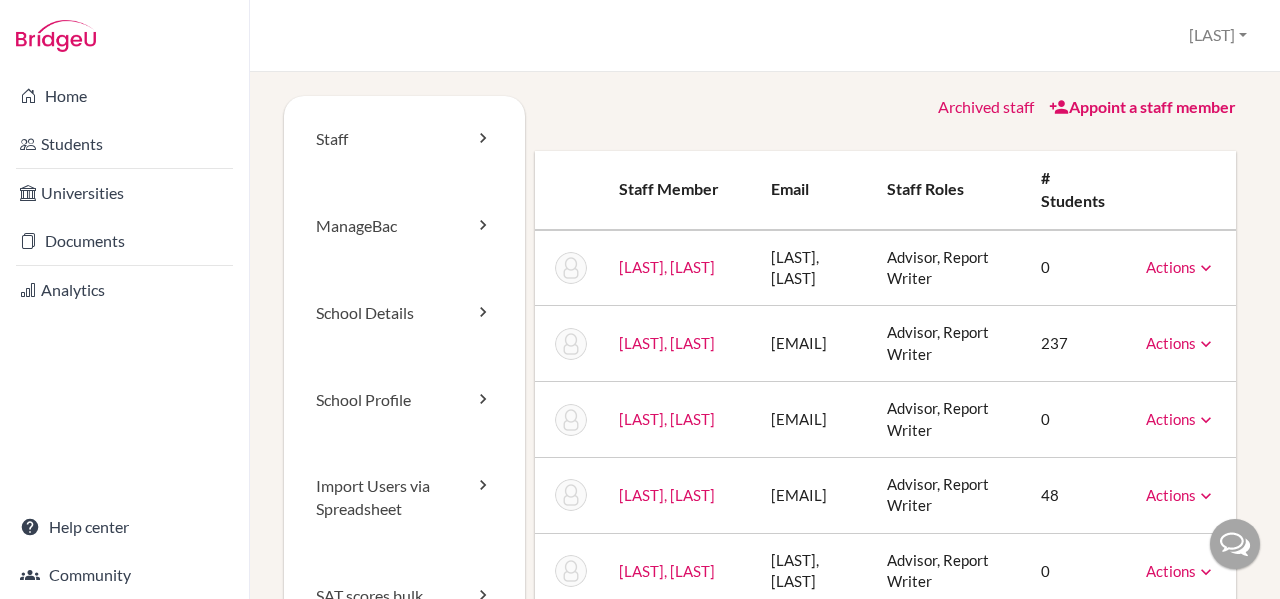 scroll, scrollTop: 0, scrollLeft: 0, axis: both 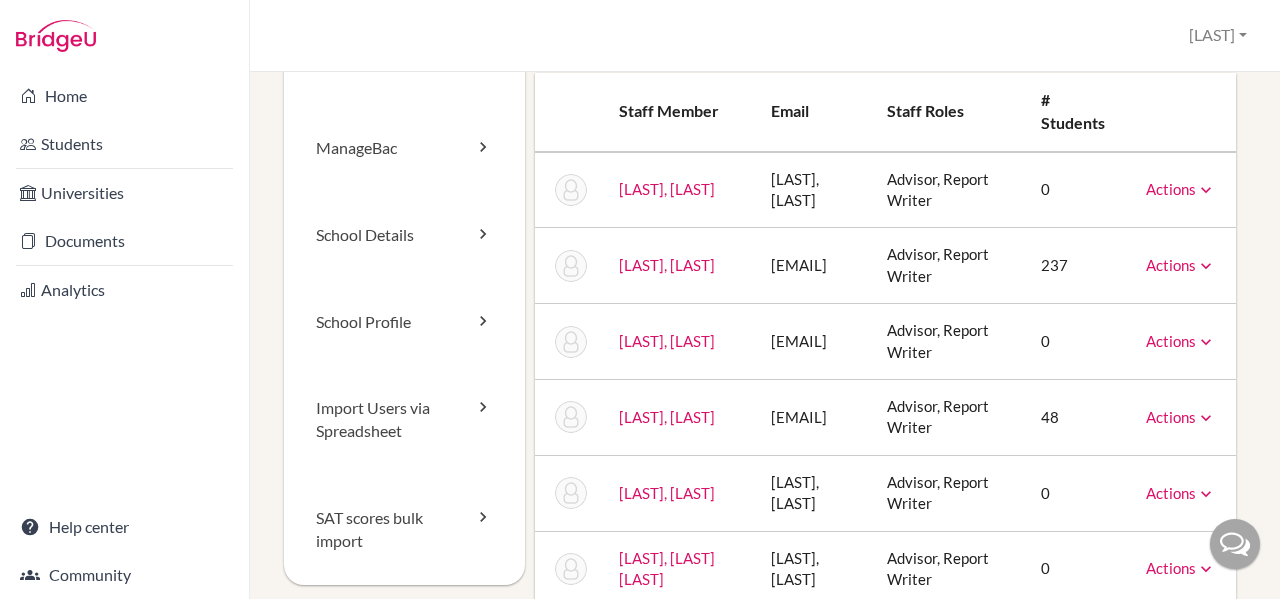 click at bounding box center (1206, 266) 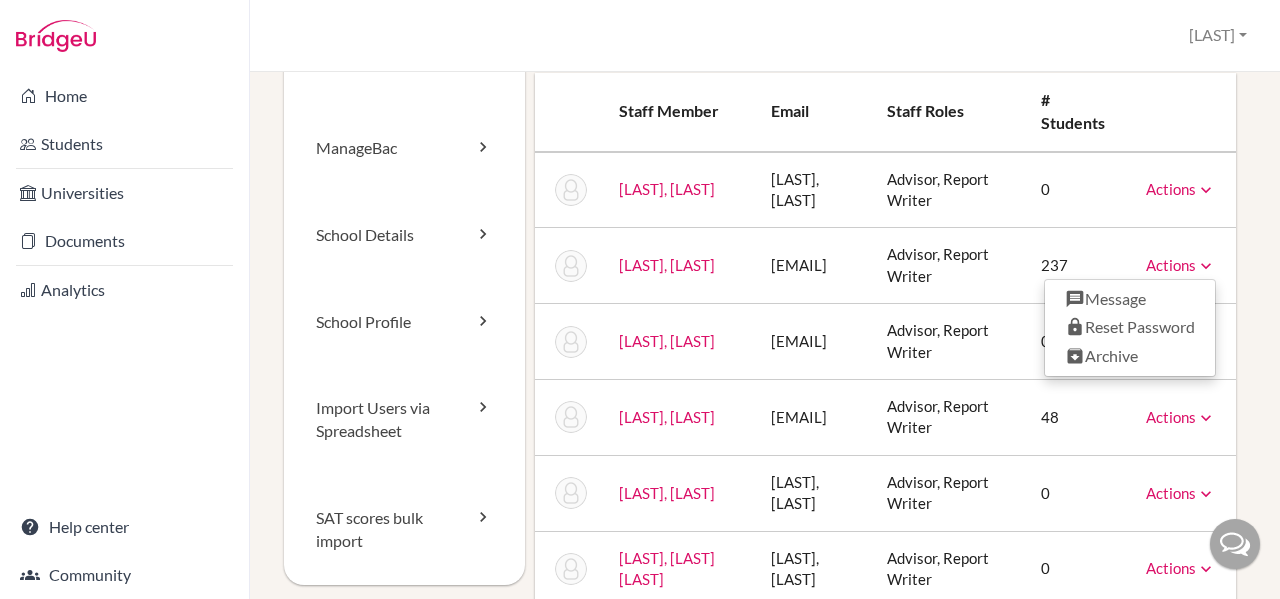 click at bounding box center (1206, 266) 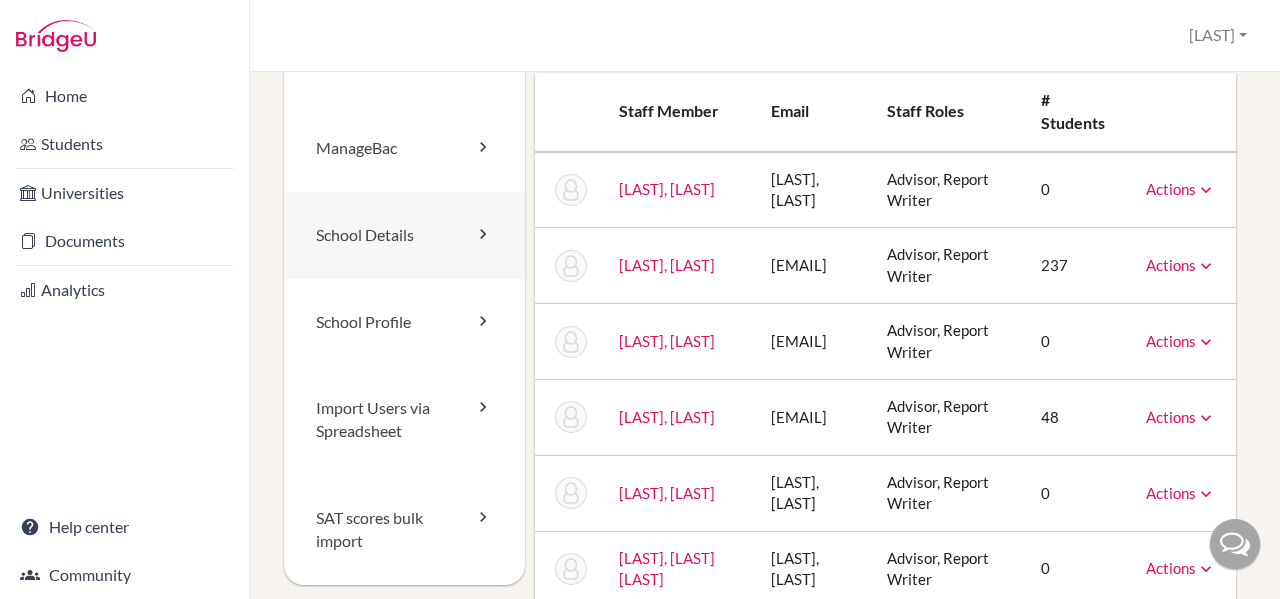click on "School Details" at bounding box center (404, 235) 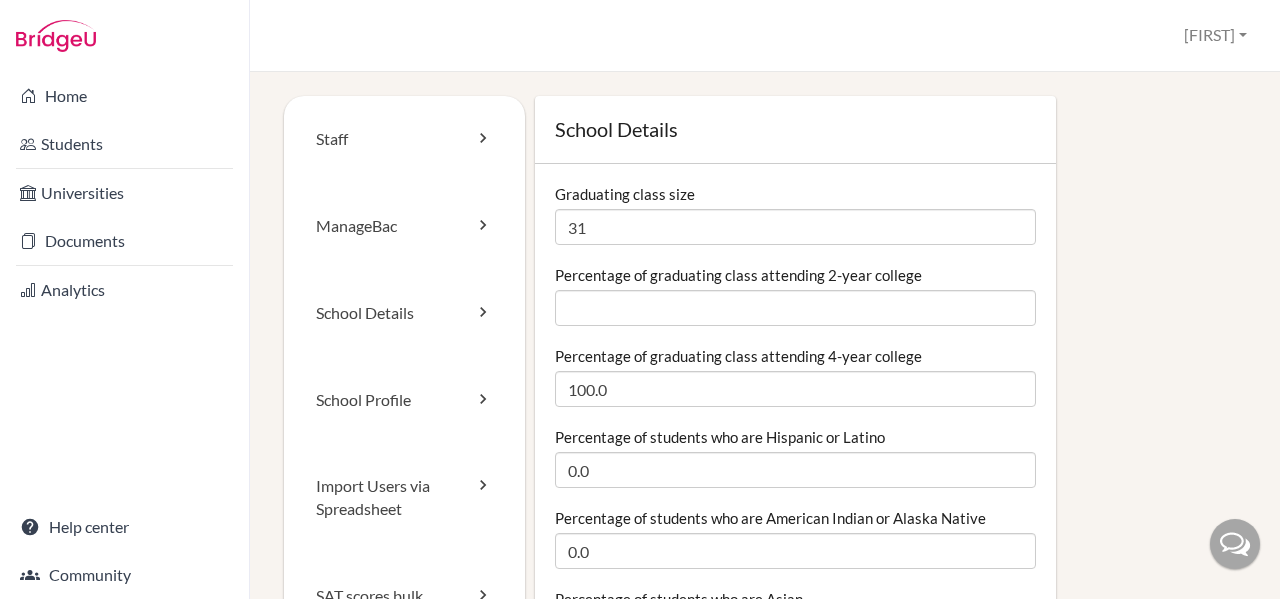 scroll, scrollTop: 0, scrollLeft: 0, axis: both 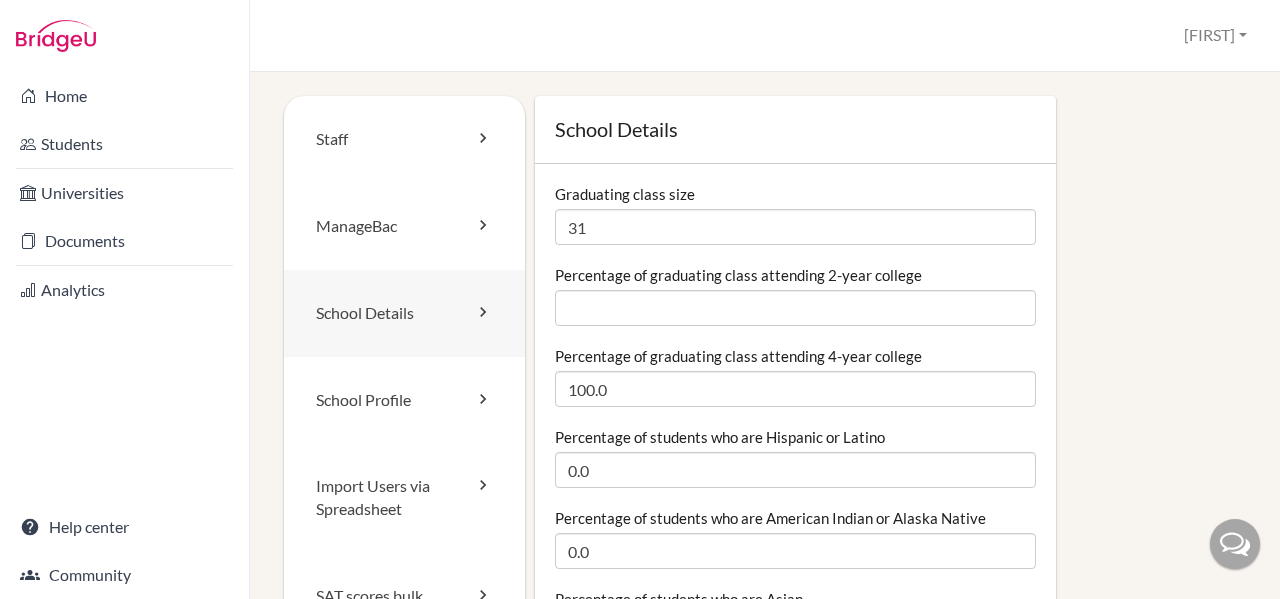 click on "School Details" at bounding box center (404, 313) 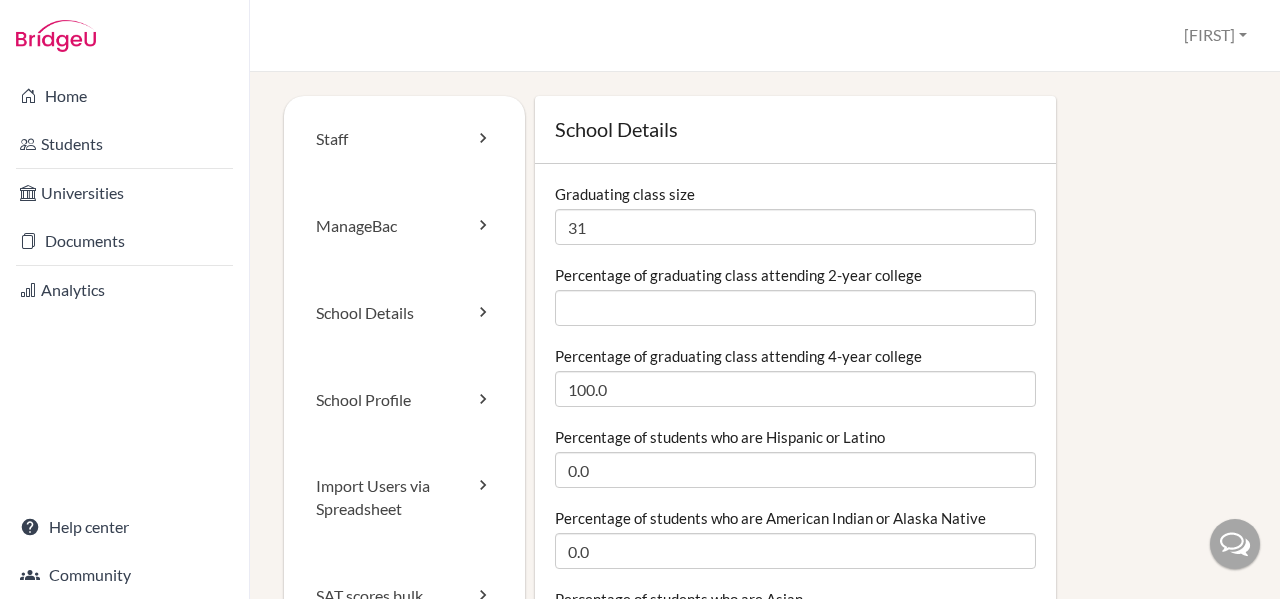 scroll, scrollTop: 0, scrollLeft: 0, axis: both 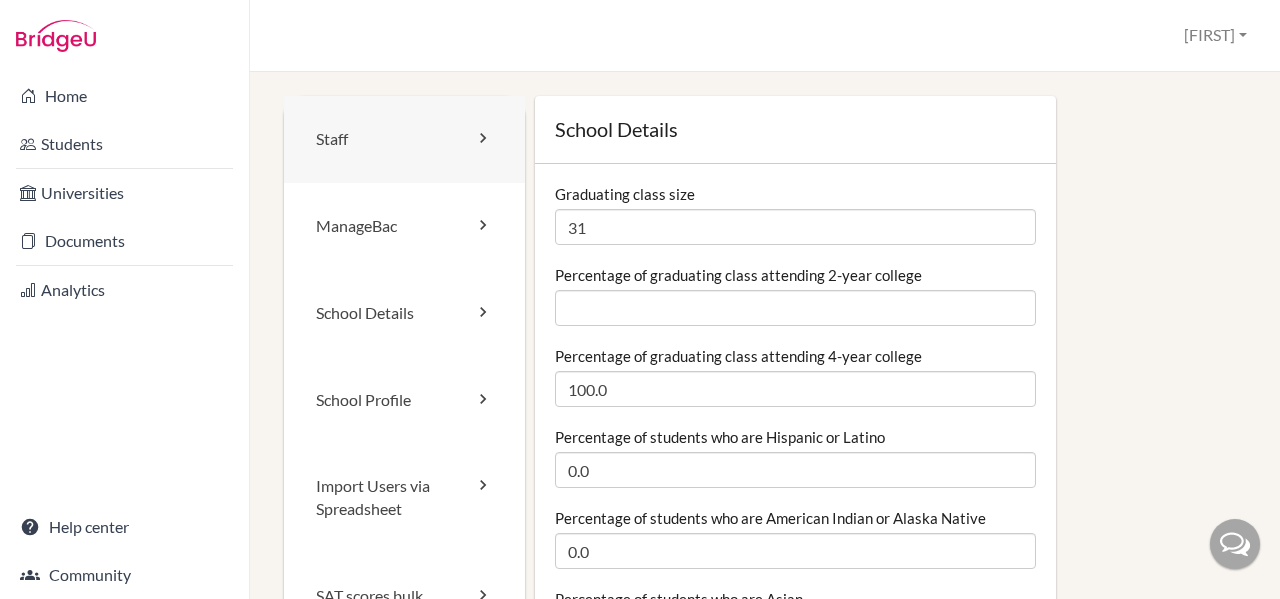click on "Staff" at bounding box center (404, 139) 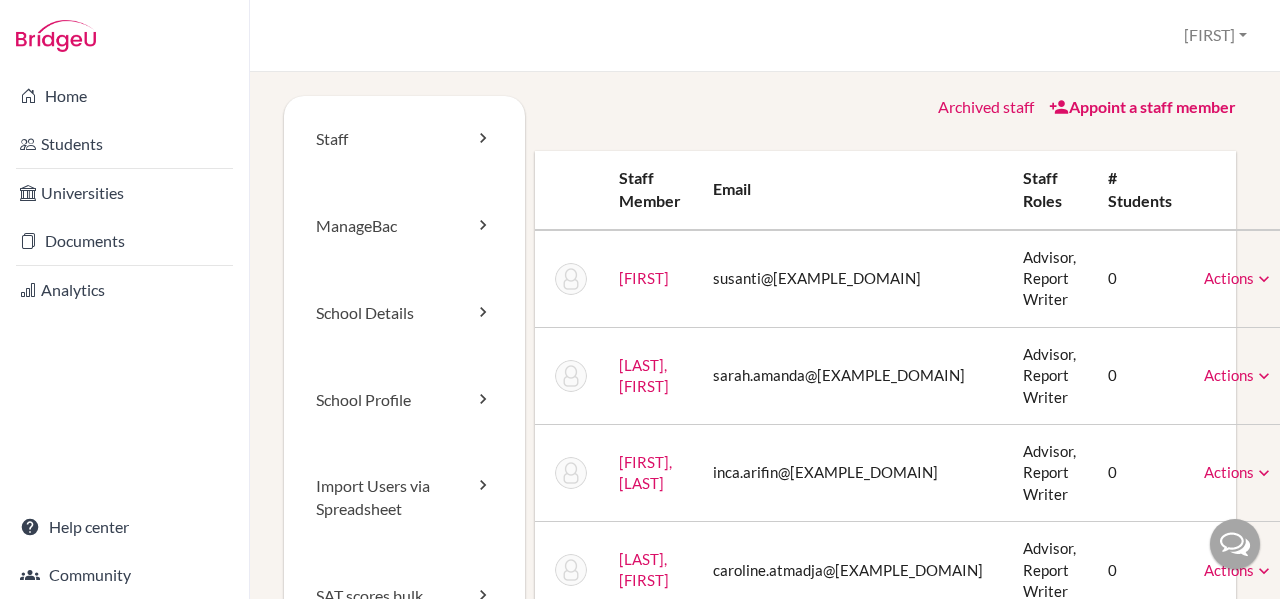 scroll, scrollTop: 0, scrollLeft: 0, axis: both 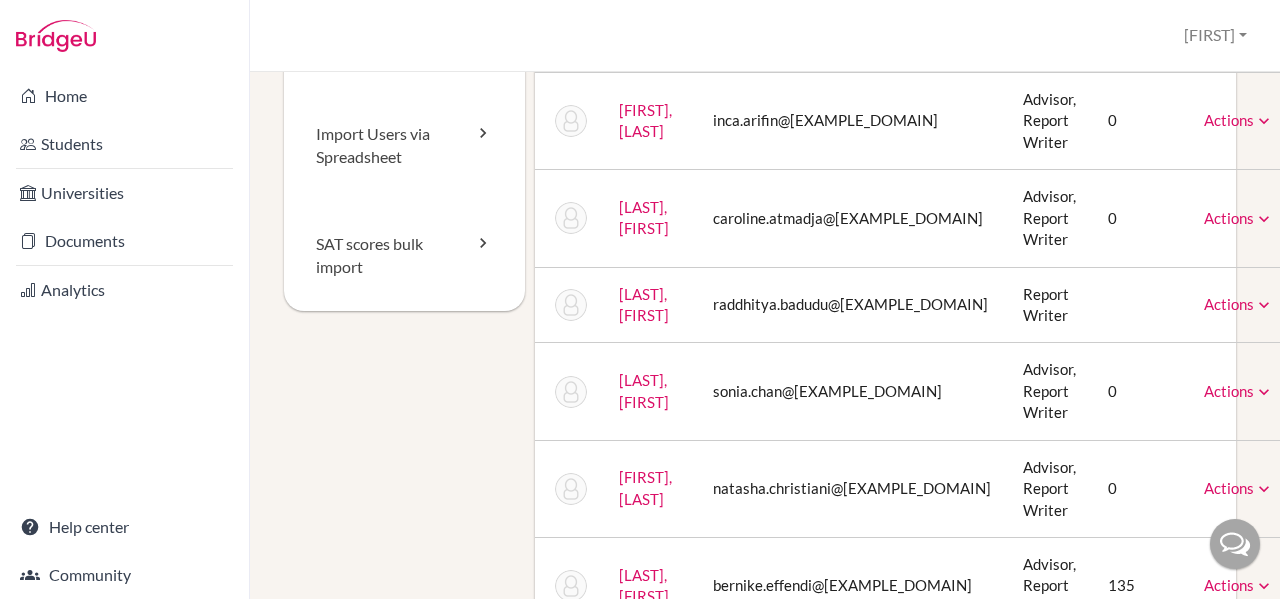 click on "Actions" at bounding box center (1239, 304) 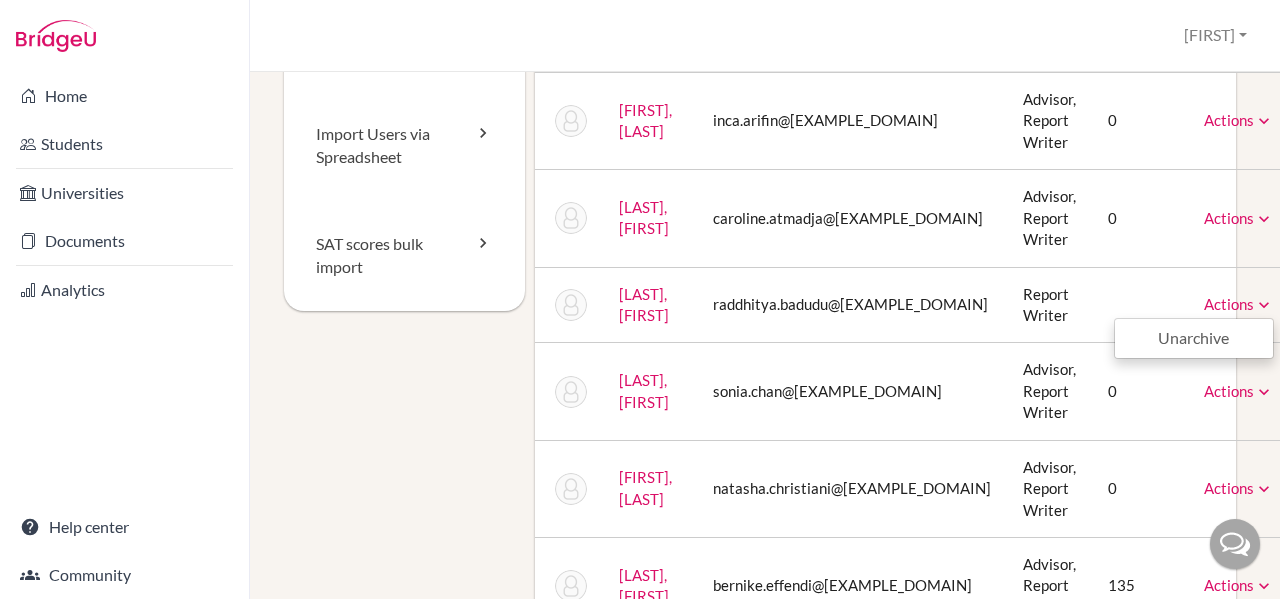 click on "Actions
Unarchive" at bounding box center [1239, 304] 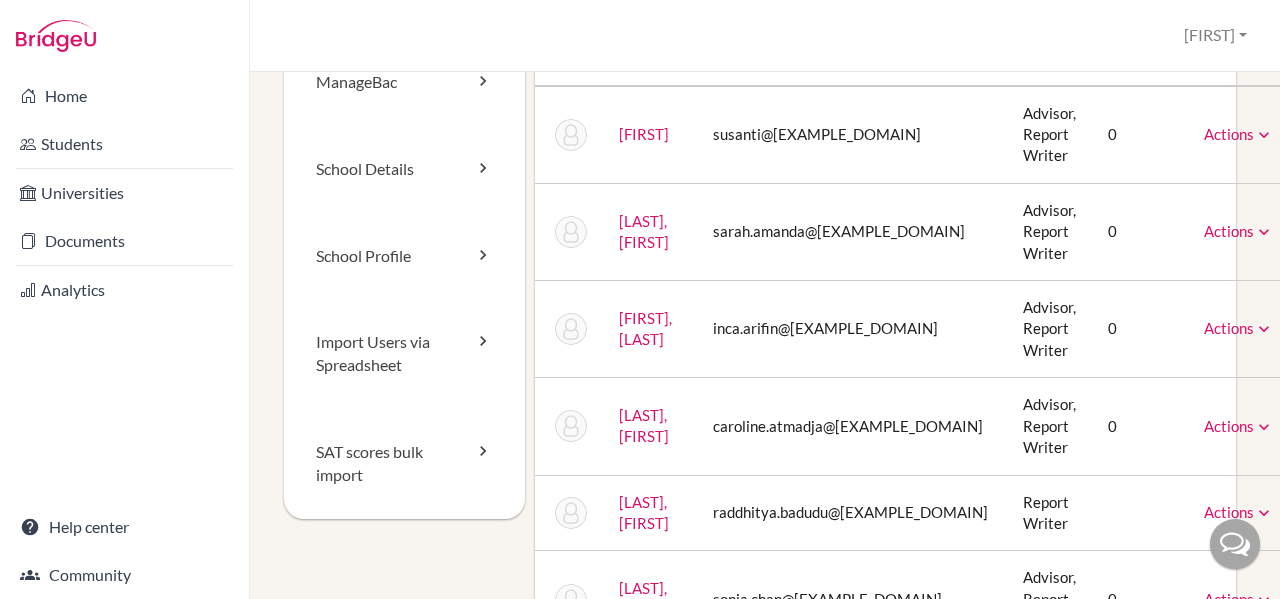 scroll, scrollTop: 0, scrollLeft: 0, axis: both 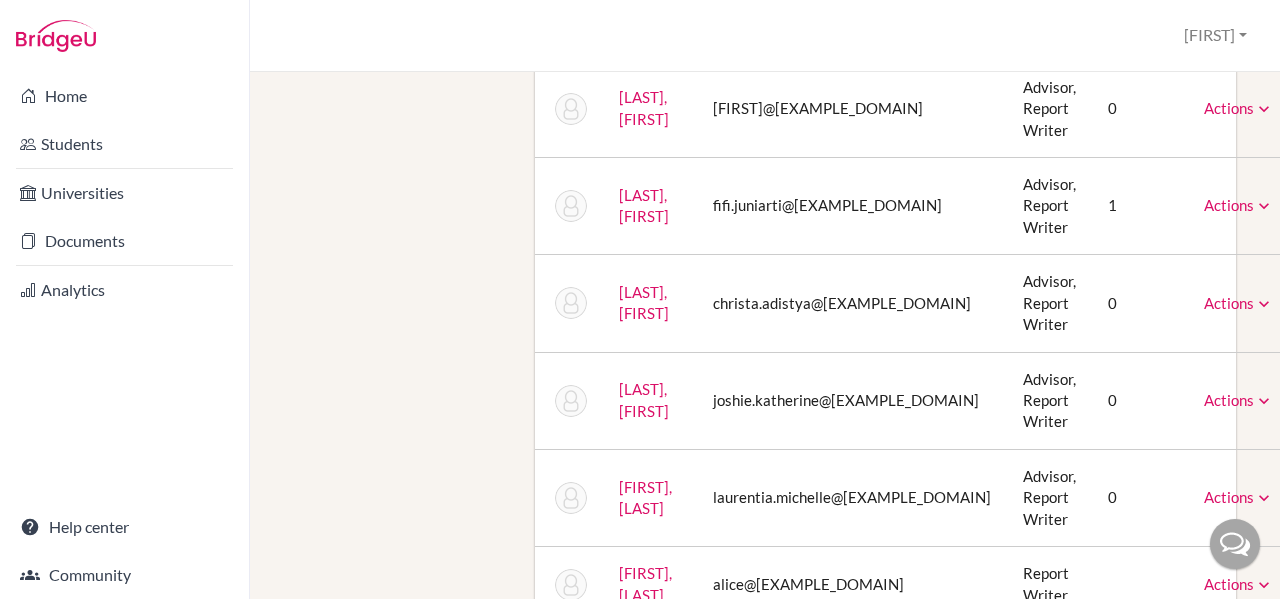 click on "Juniarti, Fifi" at bounding box center (644, 205) 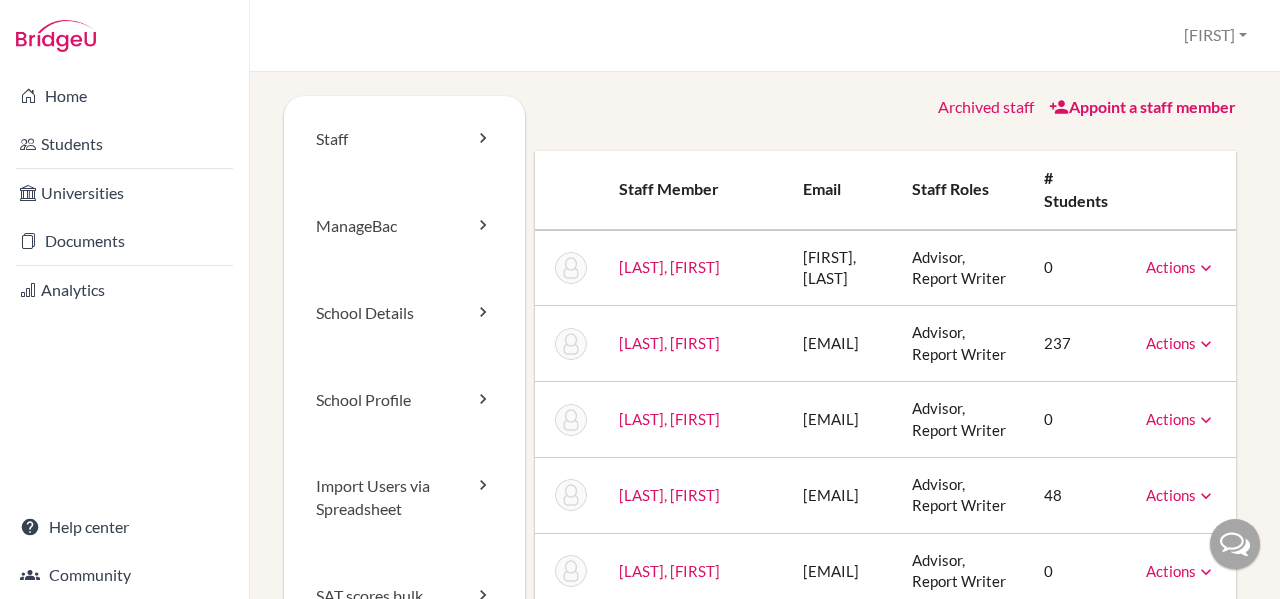 scroll, scrollTop: 0, scrollLeft: 0, axis: both 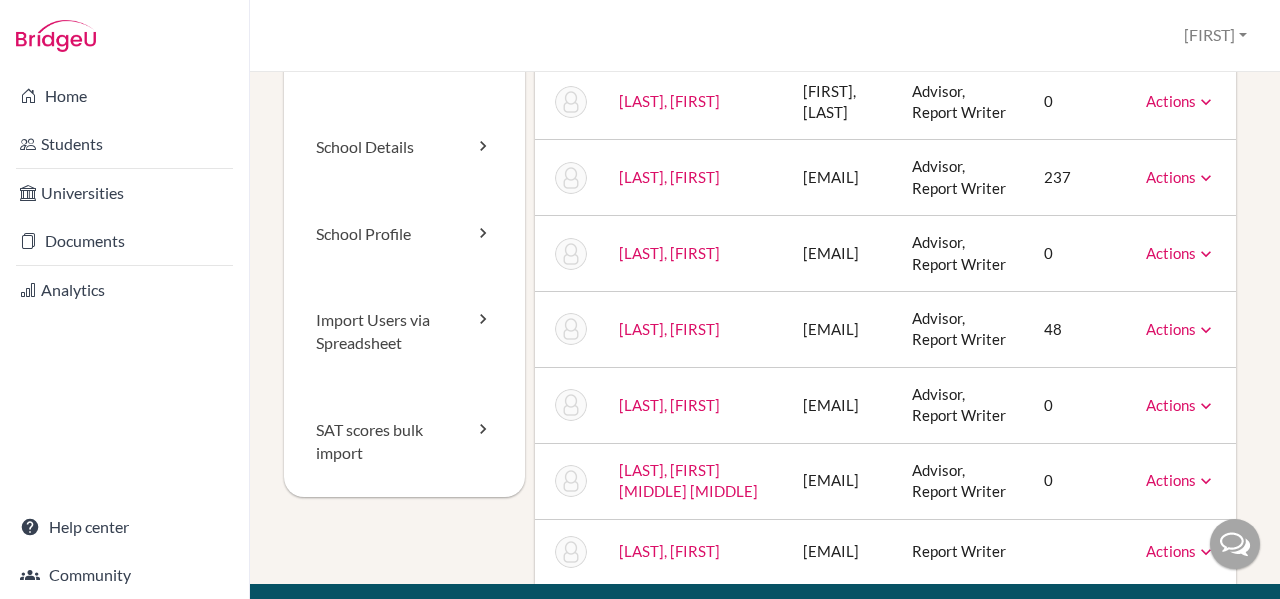 click on "[LAST], [LAST]" at bounding box center [669, 177] 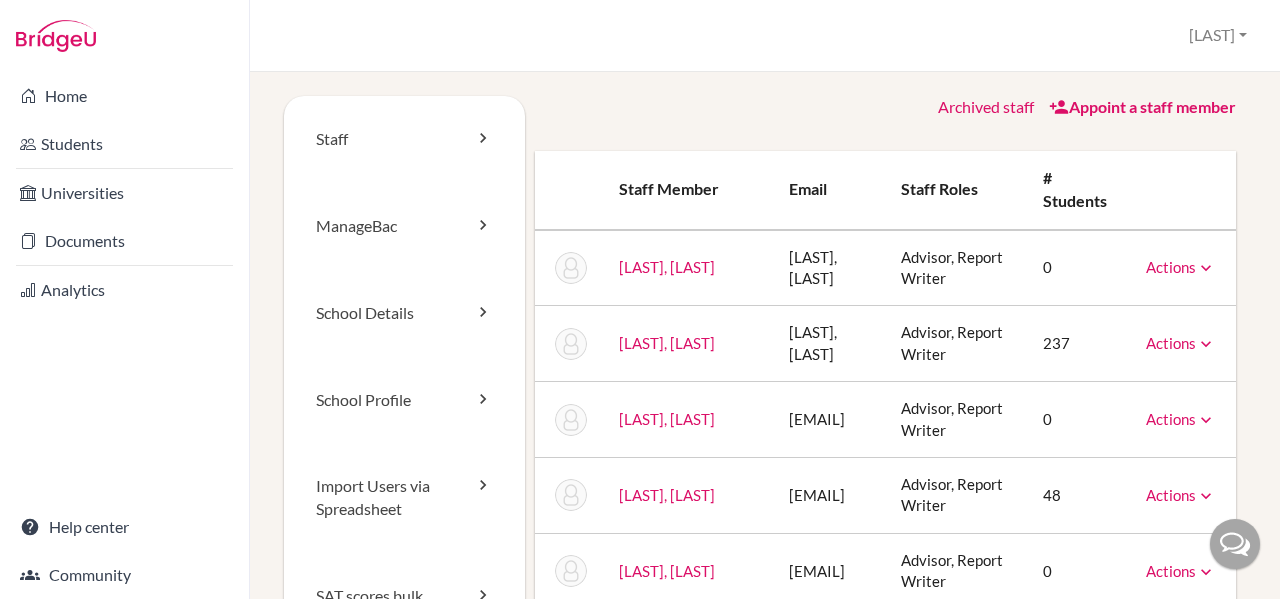 scroll, scrollTop: 0, scrollLeft: 0, axis: both 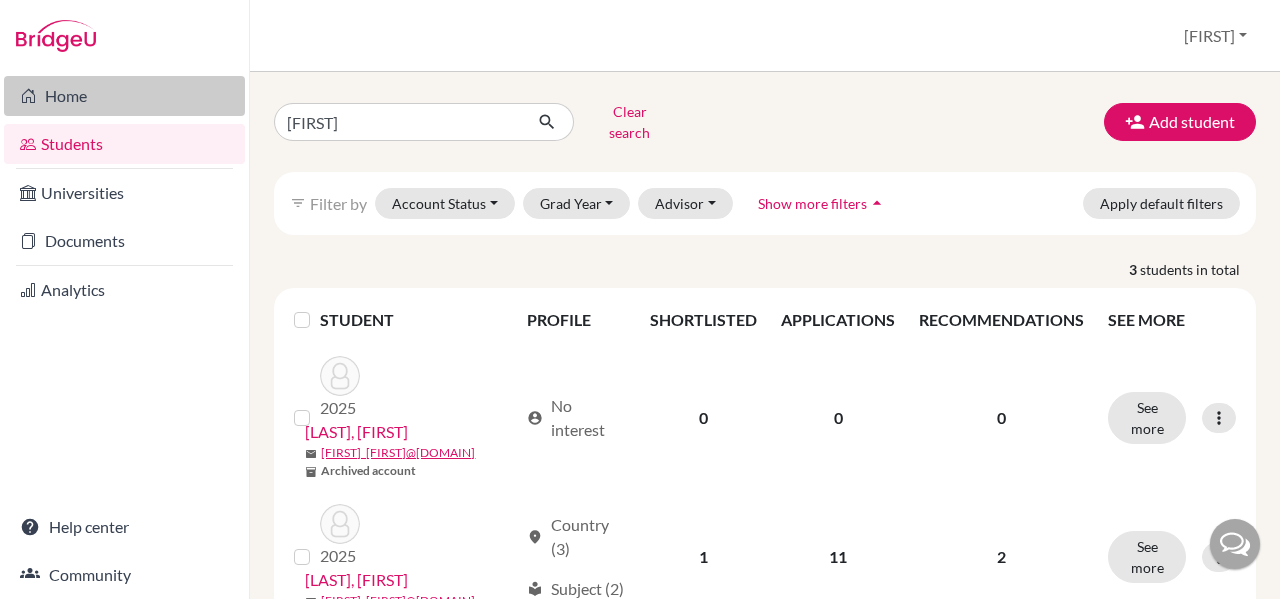 click on "Home" at bounding box center (124, 96) 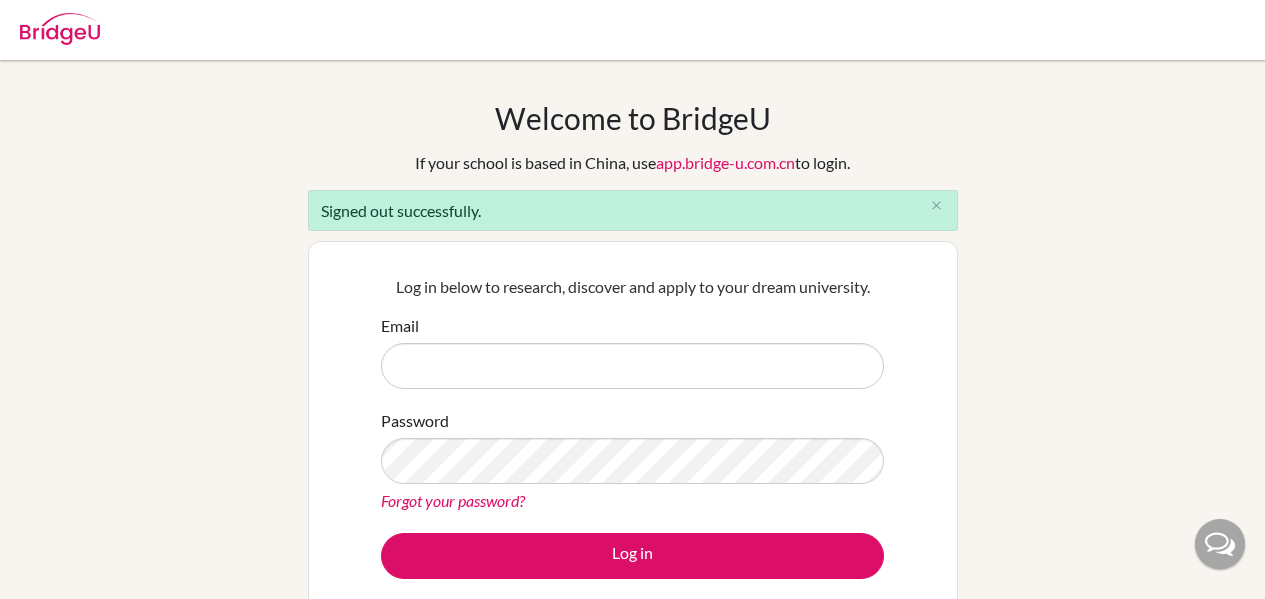 scroll, scrollTop: 0, scrollLeft: 0, axis: both 